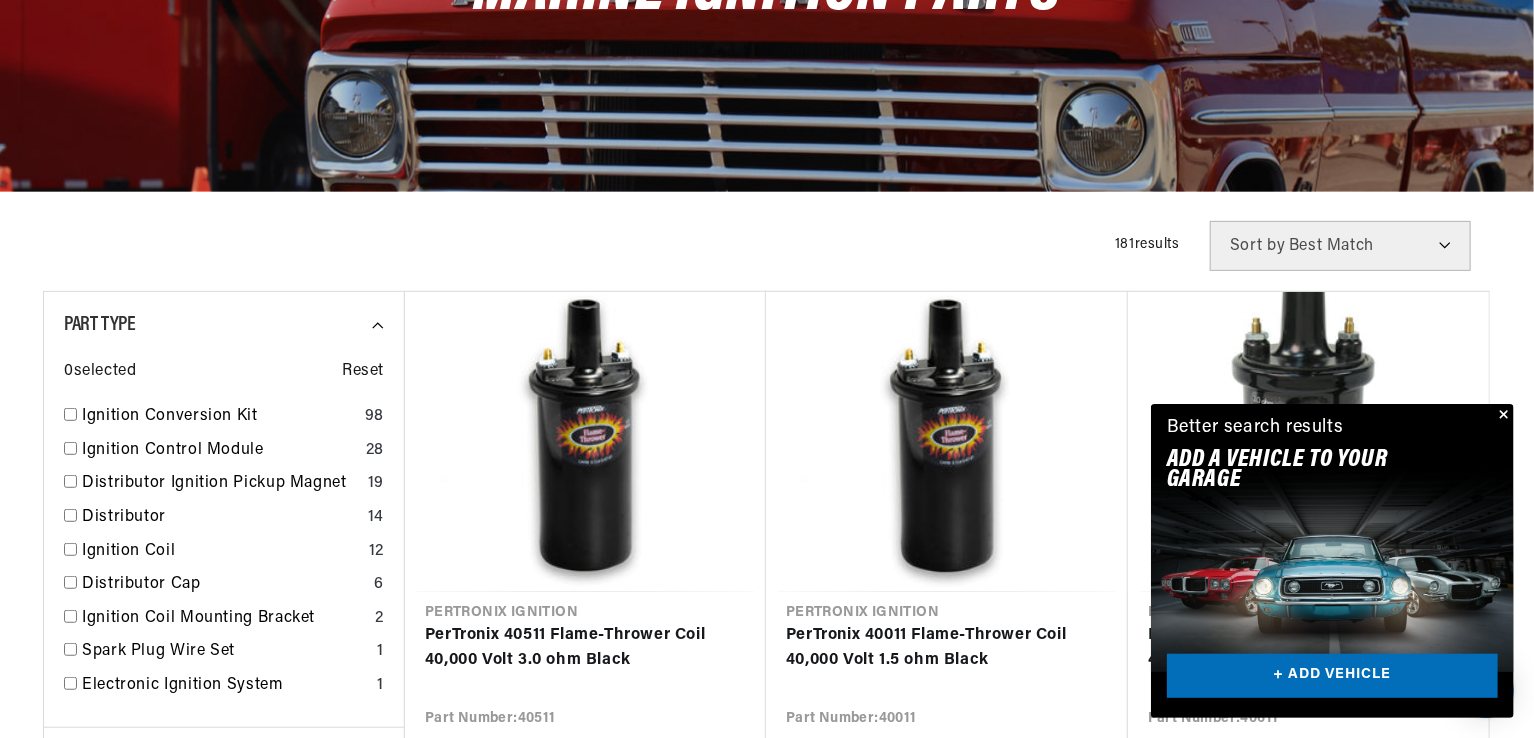 scroll, scrollTop: 400, scrollLeft: 0, axis: vertical 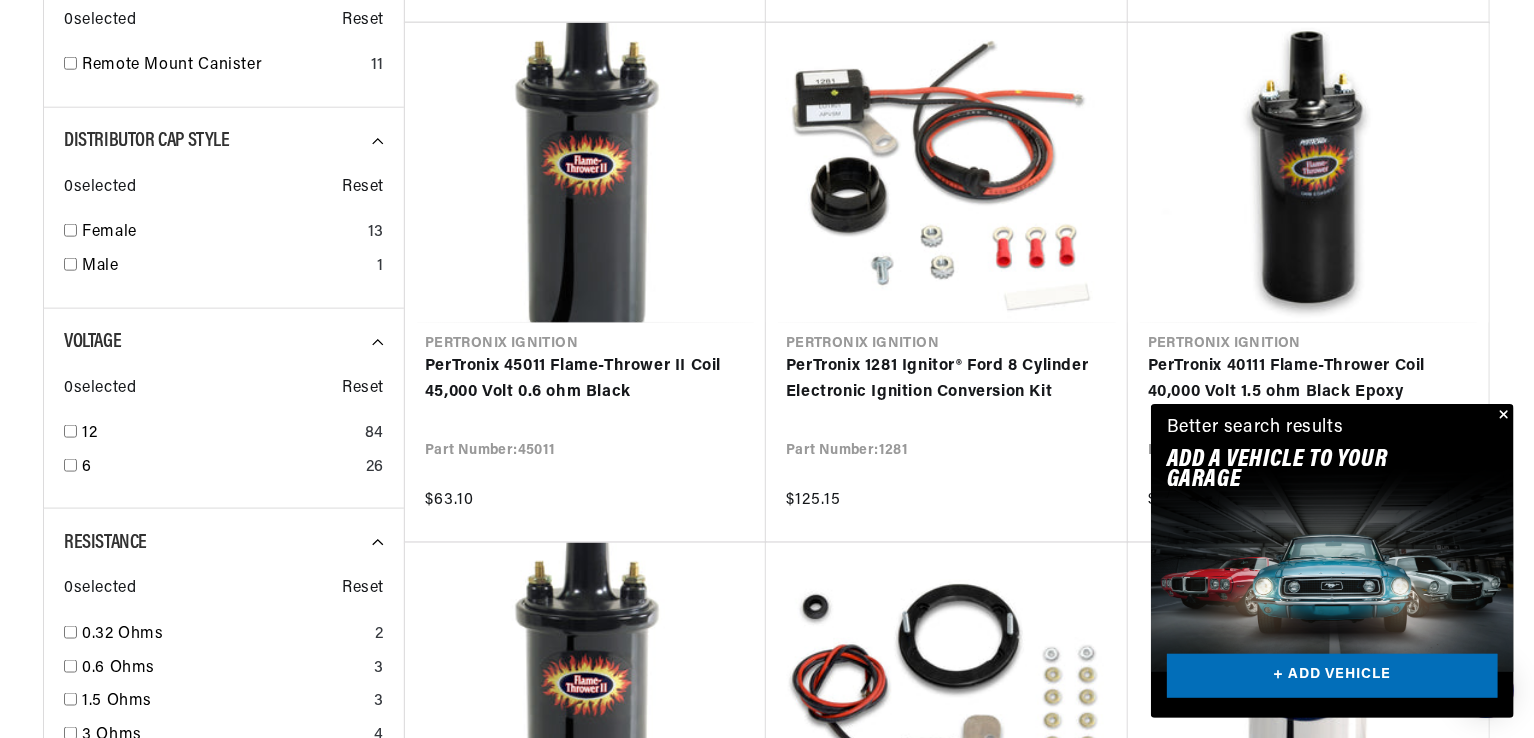 click at bounding box center [1502, 416] 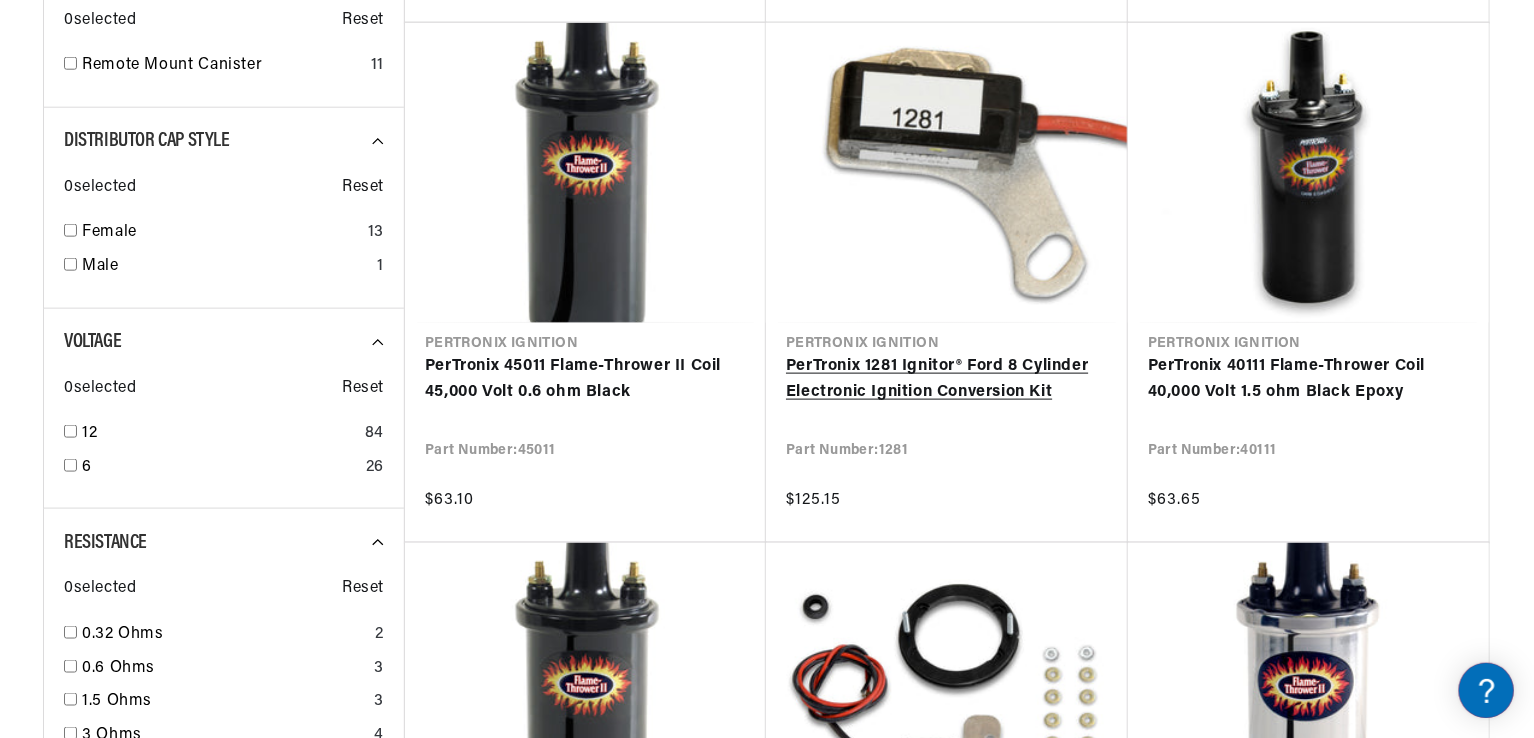 scroll, scrollTop: 0, scrollLeft: 687, axis: horizontal 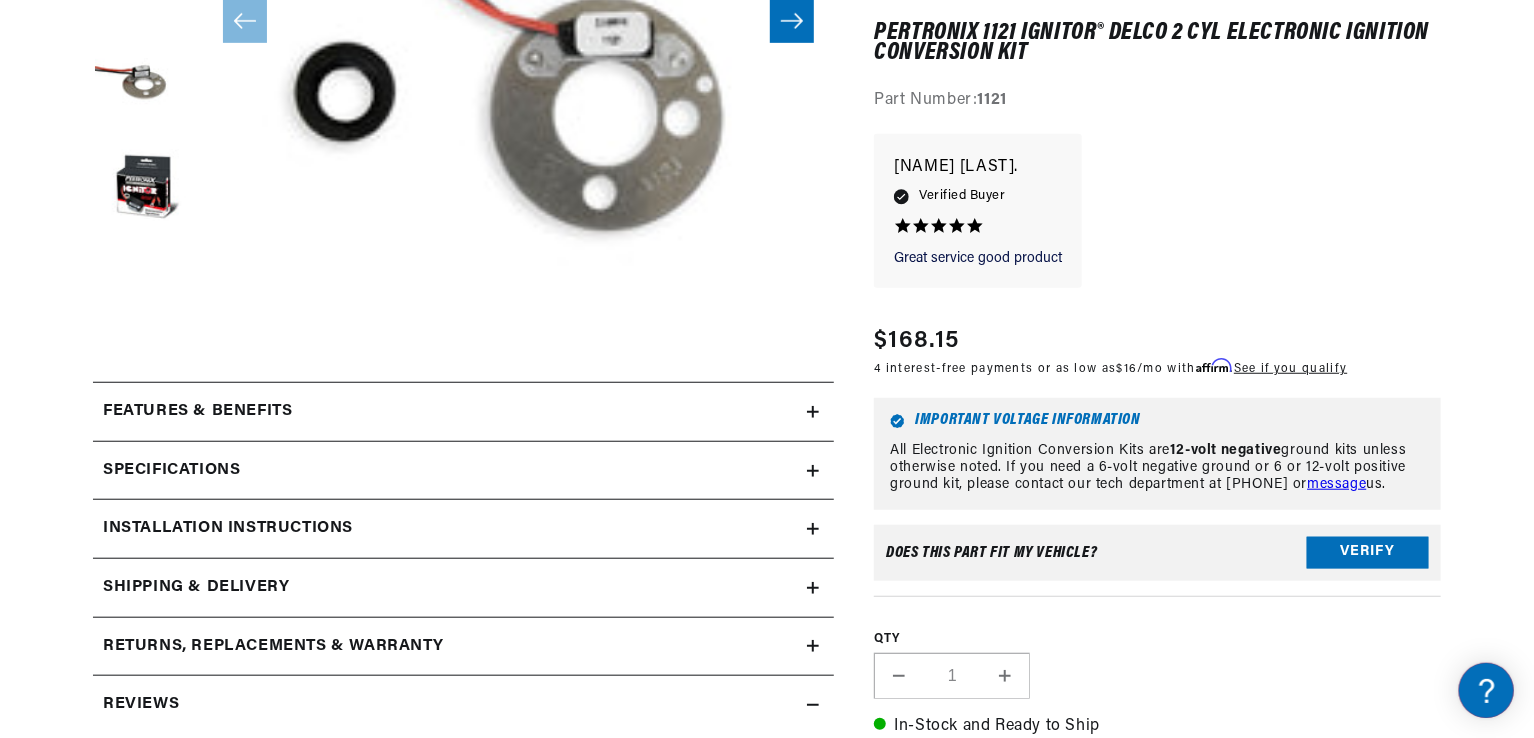 click 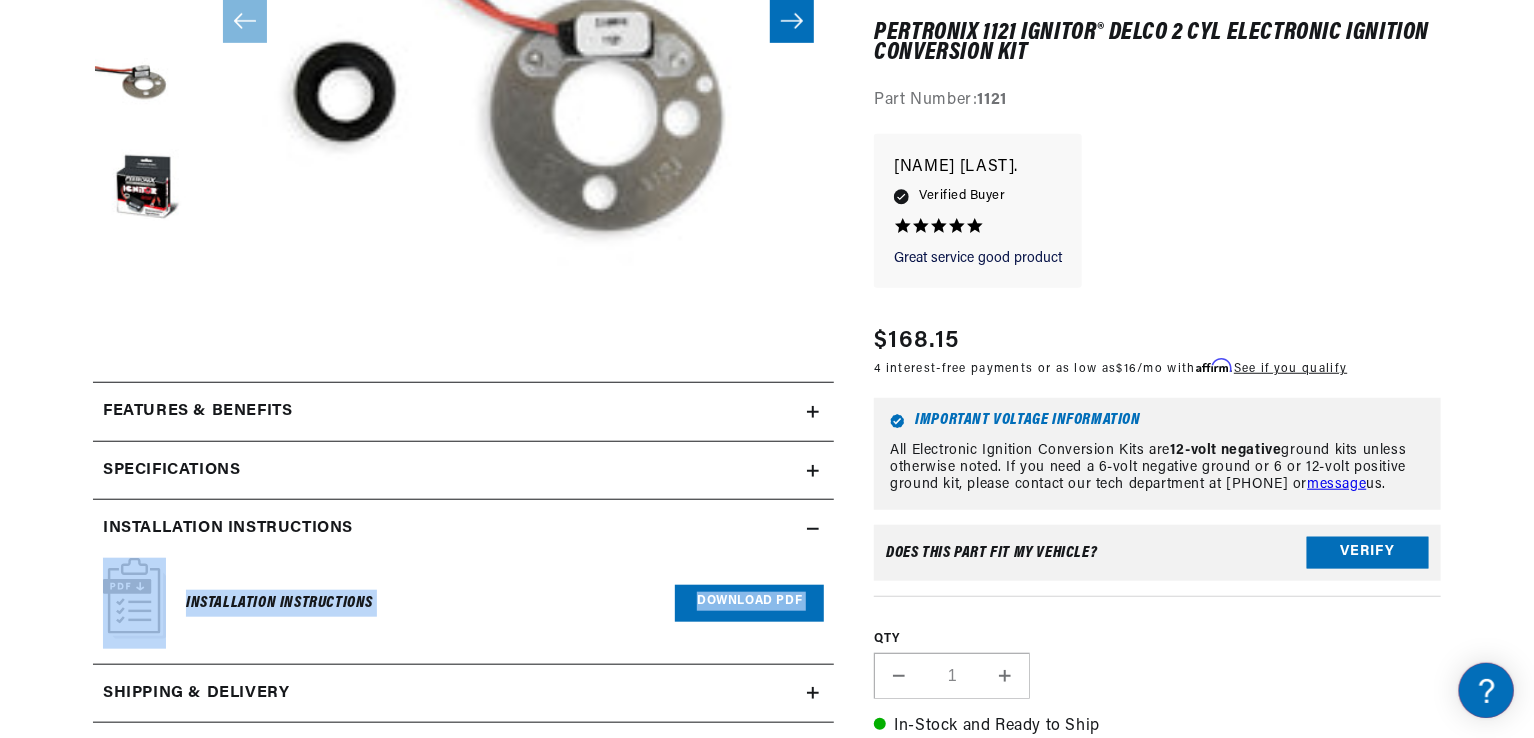 scroll, scrollTop: 0, scrollLeft: 0, axis: both 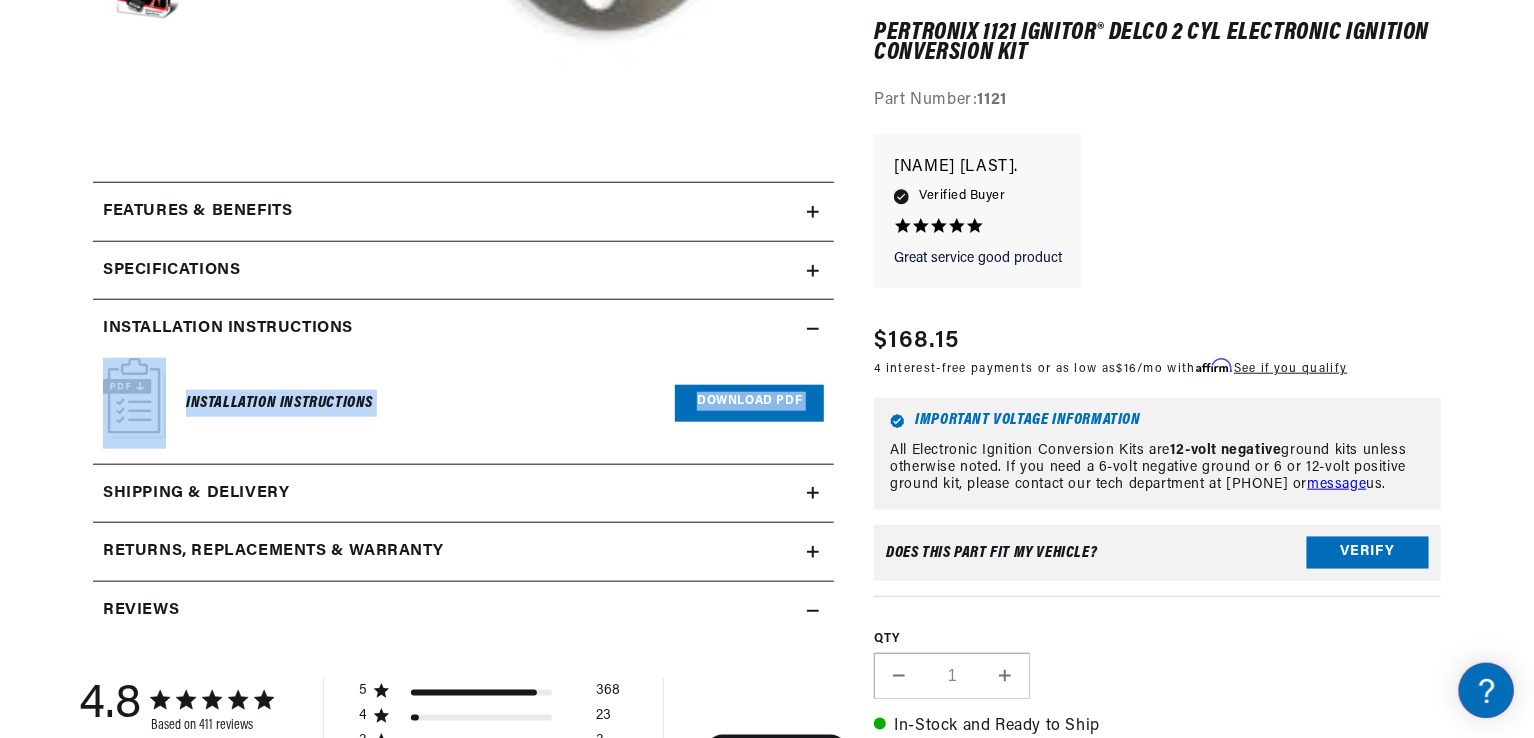 click at bounding box center (134, 398) 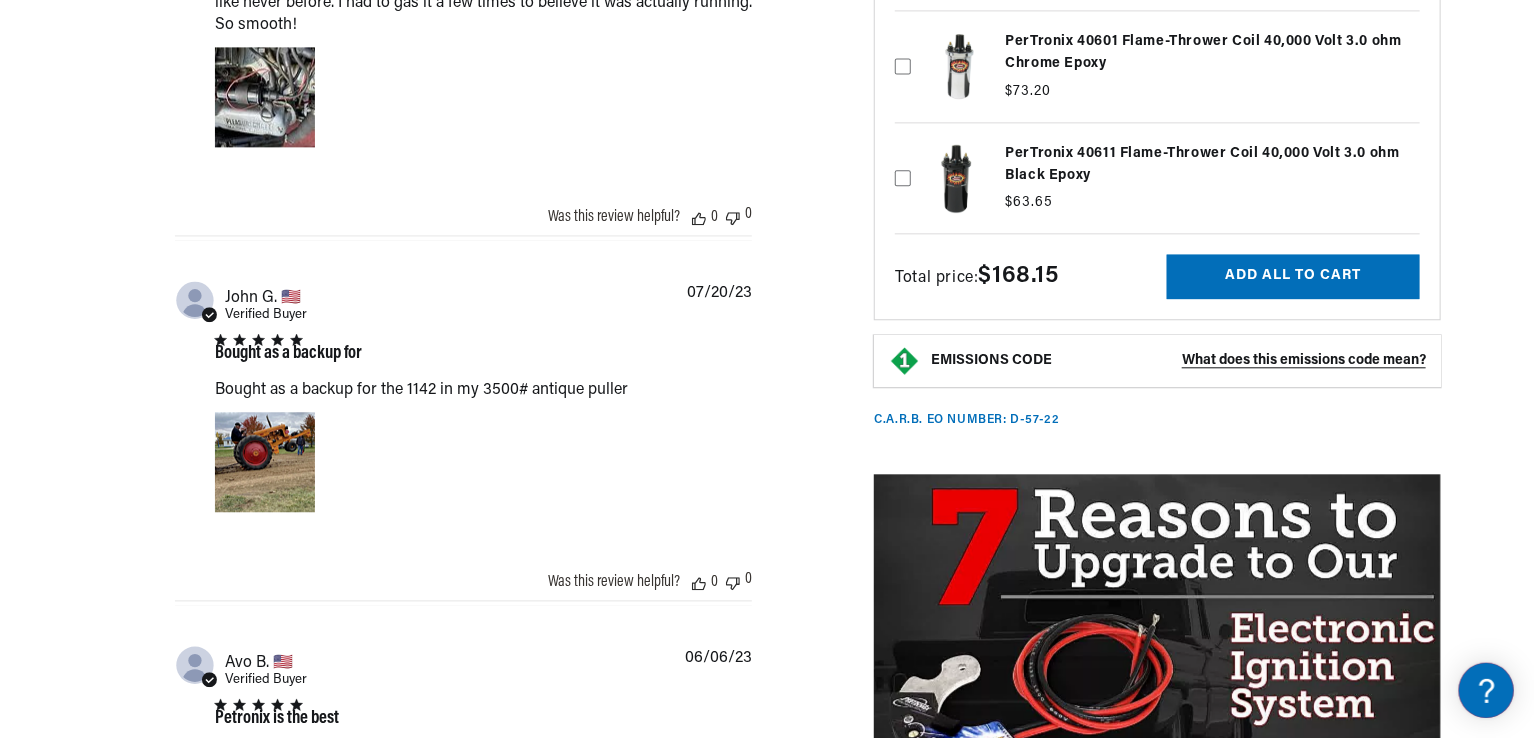scroll, scrollTop: 2341, scrollLeft: 0, axis: vertical 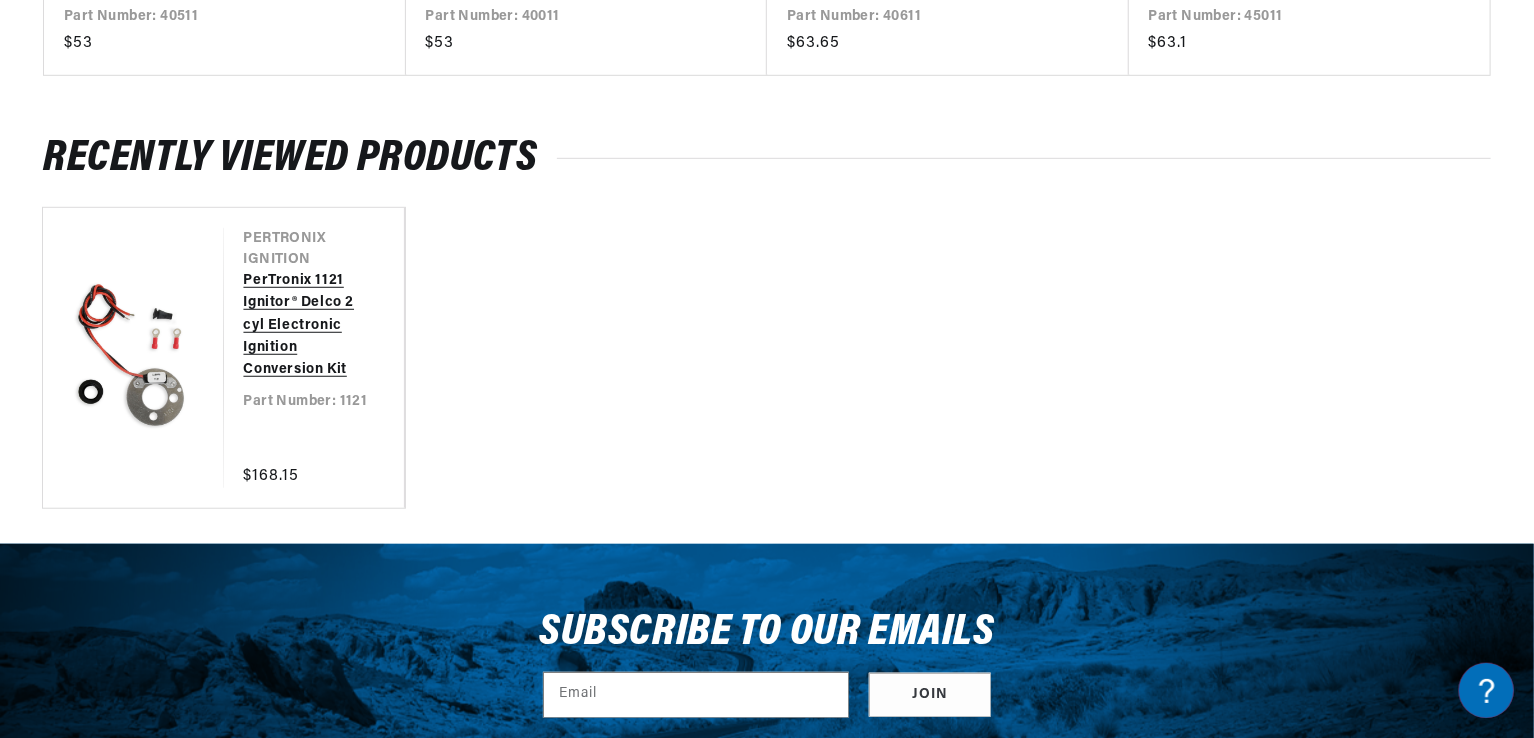 click on "PerTronix 1121 Ignitor® Delco 2 cyl Electronic Ignition Conversion Kit" at bounding box center [304, 326] 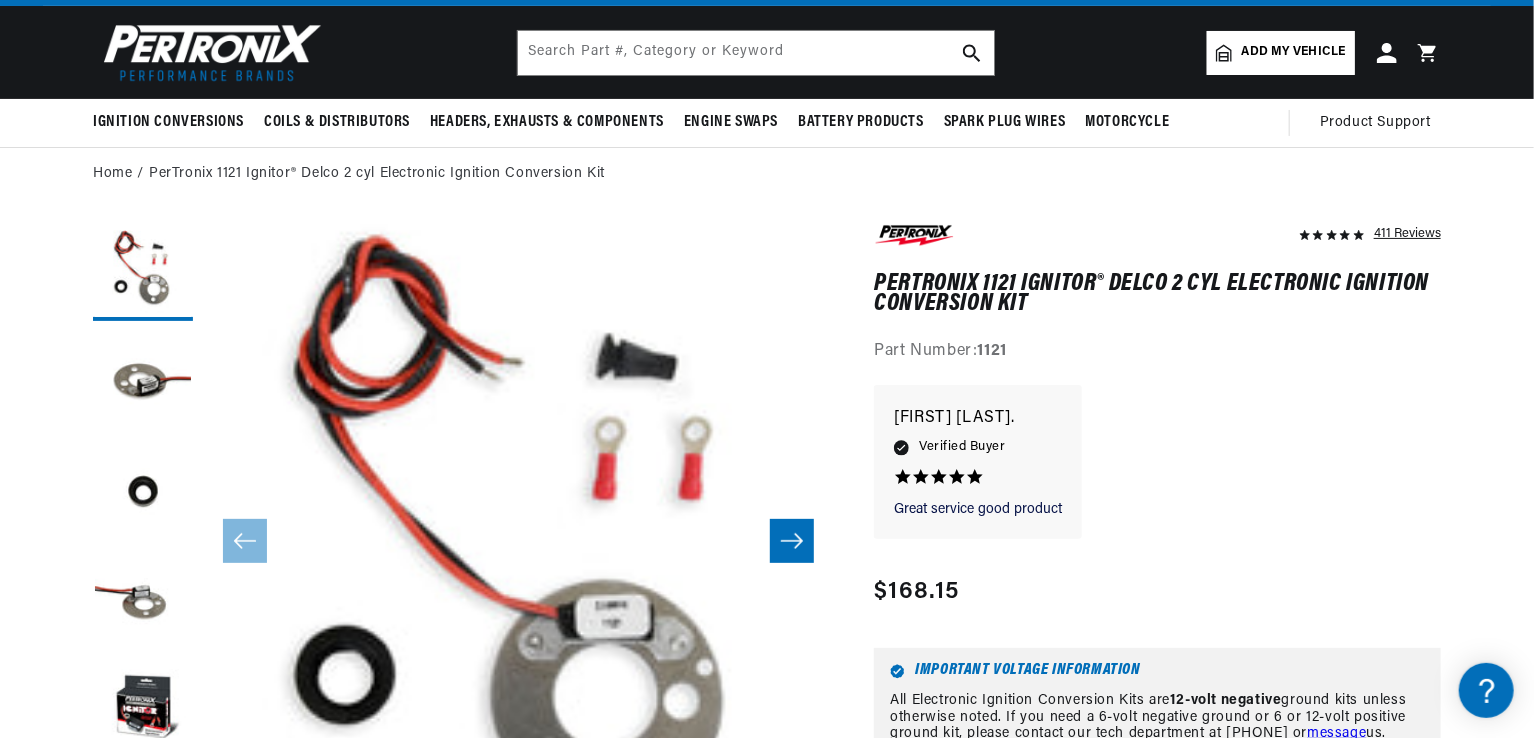 scroll, scrollTop: 200, scrollLeft: 0, axis: vertical 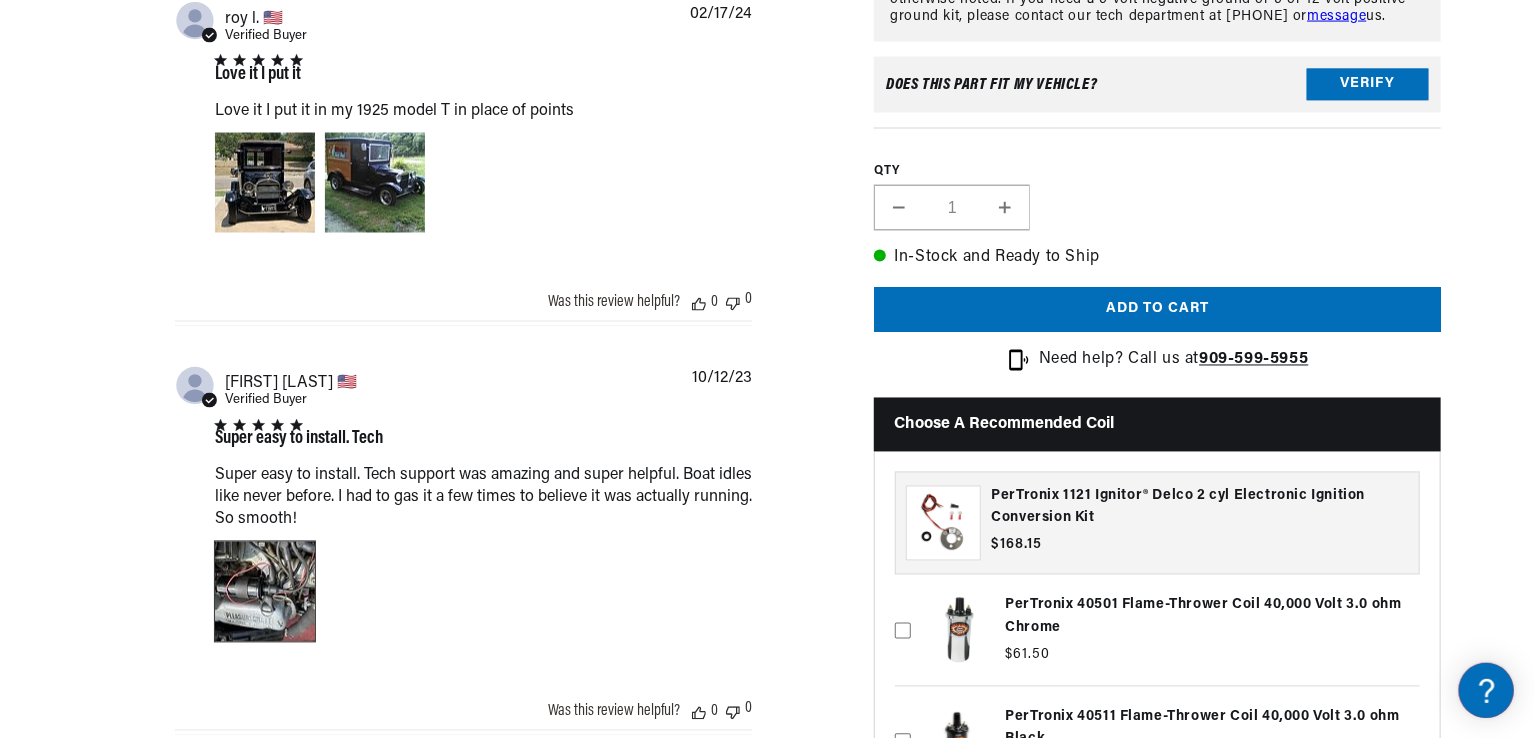 click at bounding box center [265, 592] 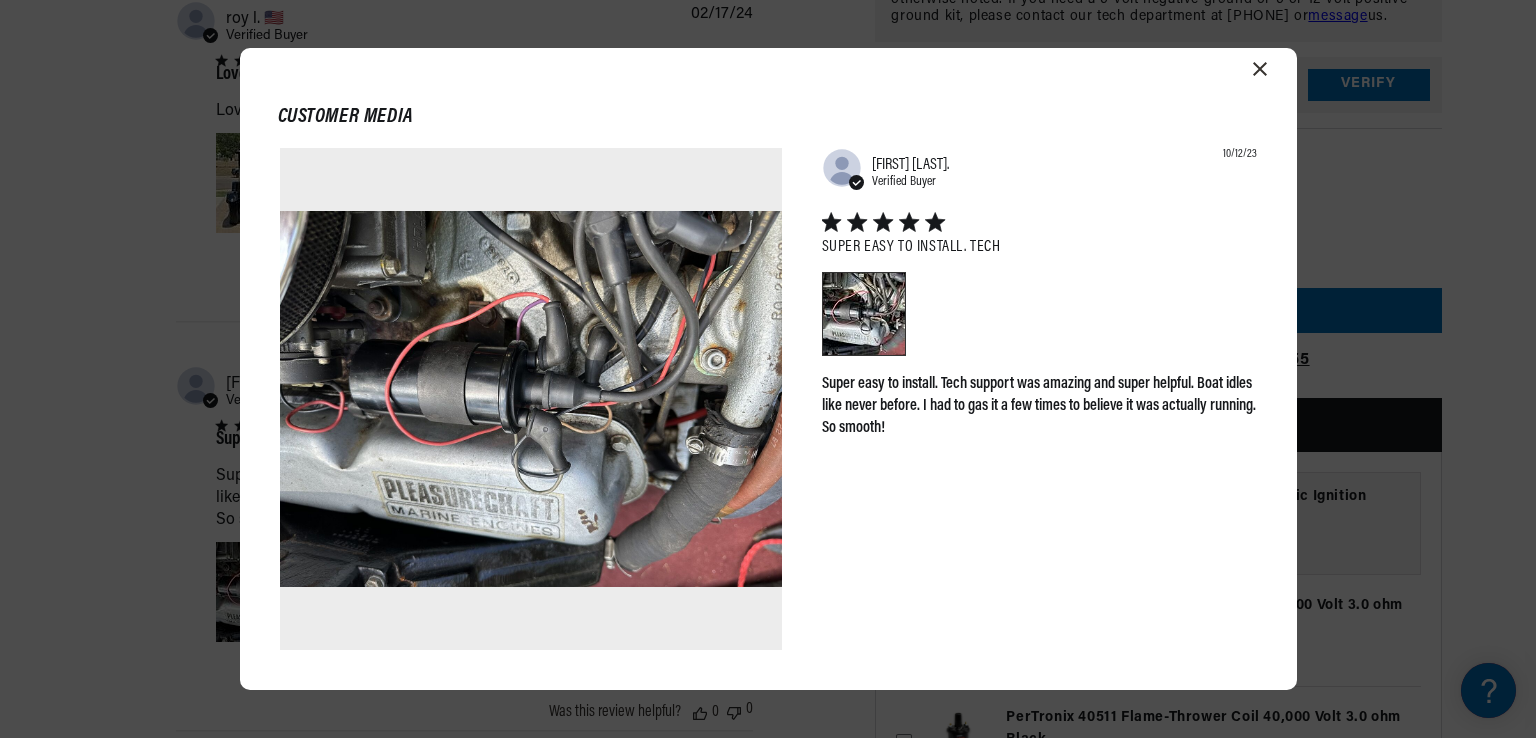 scroll, scrollTop: 0, scrollLeft: 746, axis: horizontal 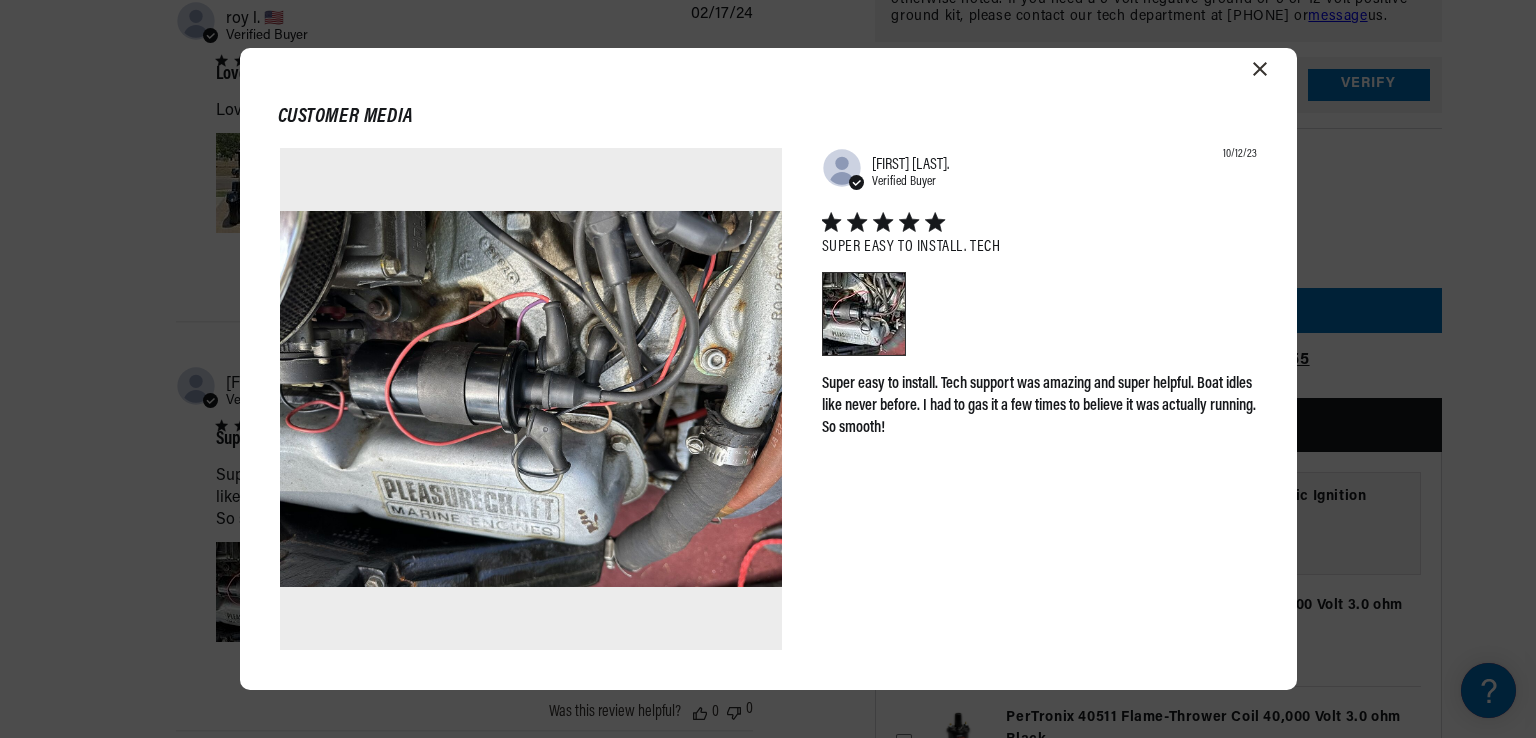 click 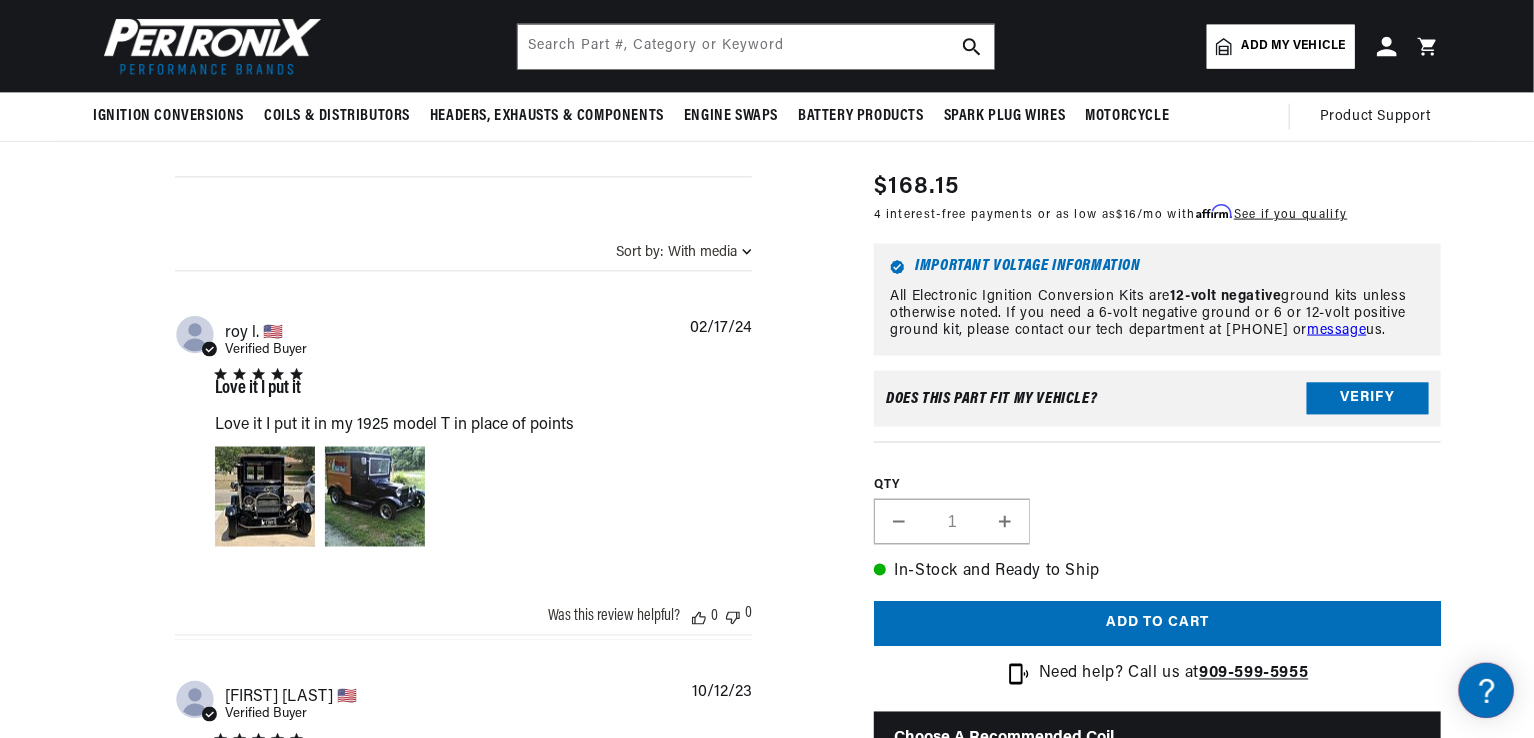 scroll, scrollTop: 1155, scrollLeft: 0, axis: vertical 